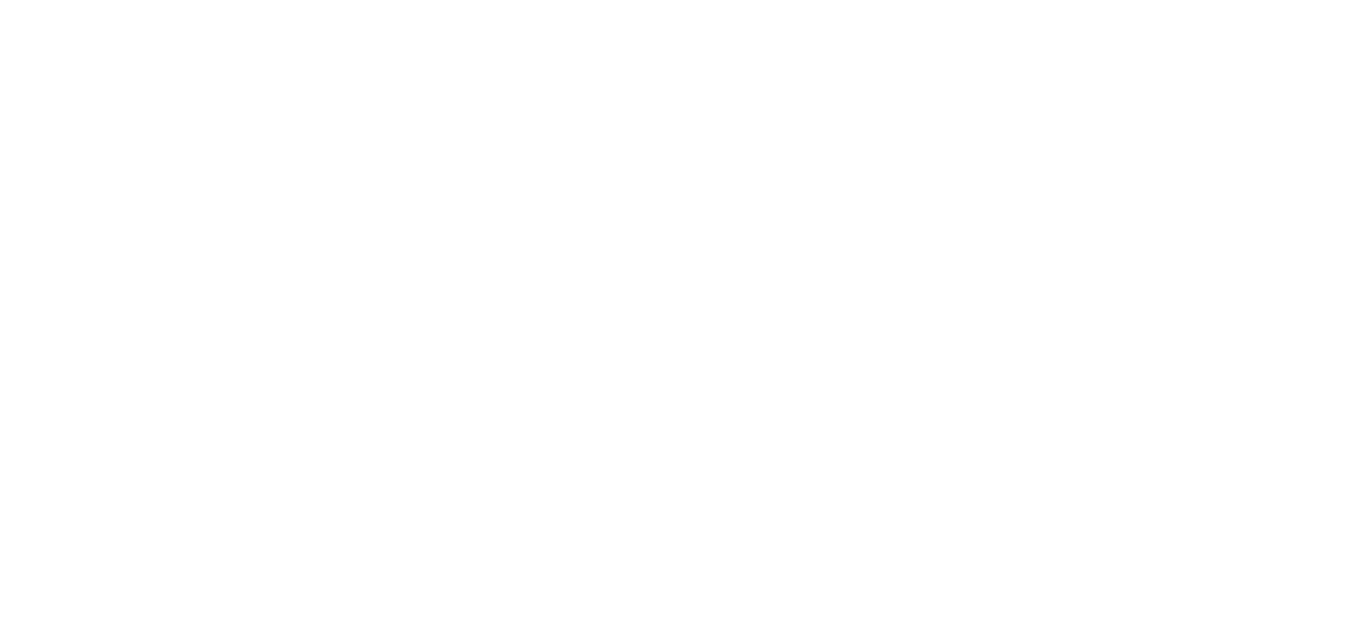 scroll, scrollTop: 0, scrollLeft: 0, axis: both 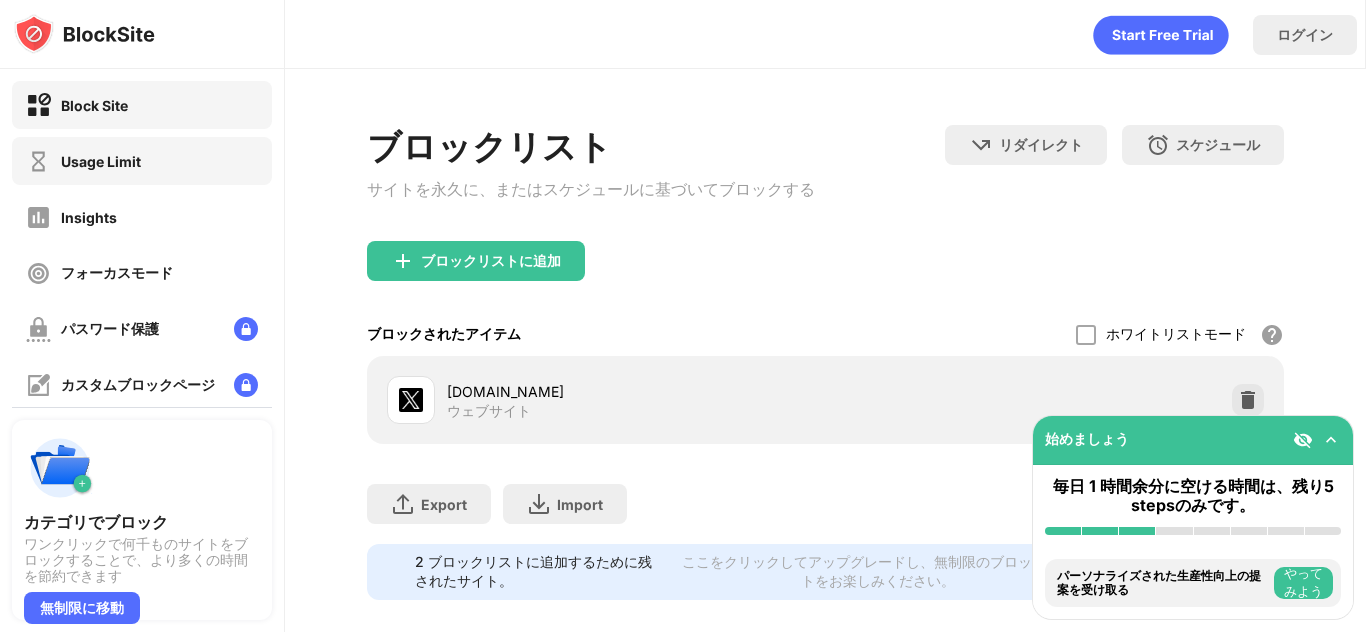 click on "Usage Limit" at bounding box center (142, 161) 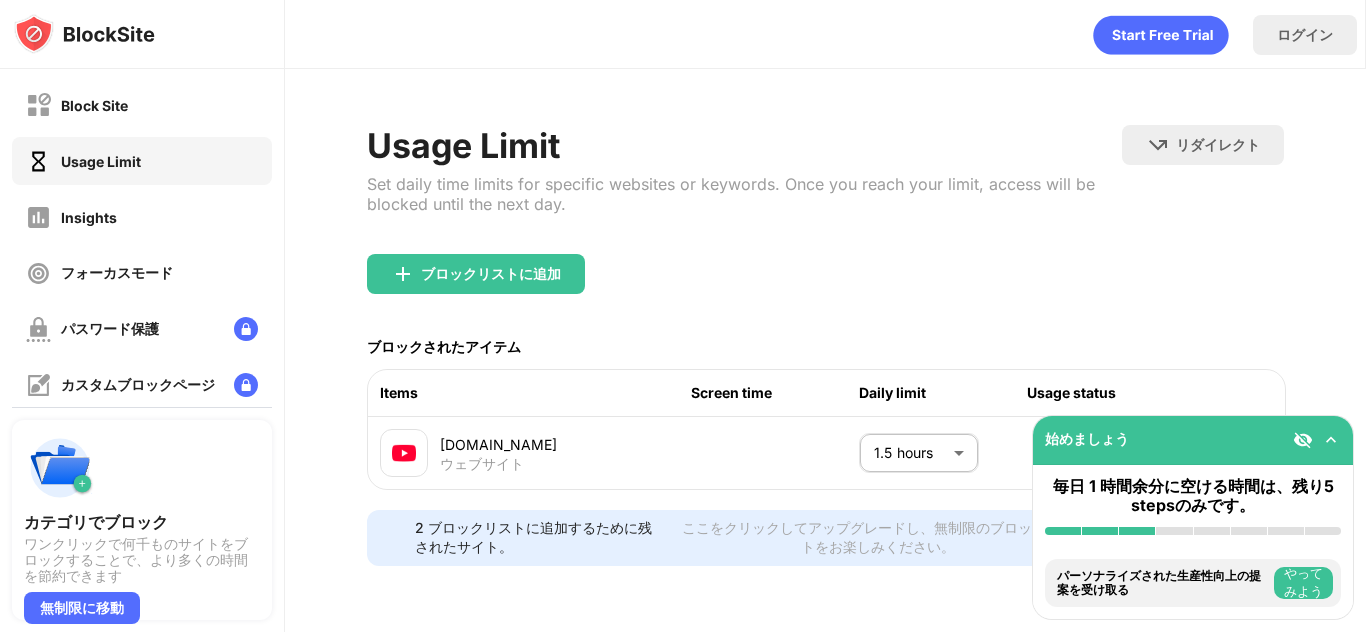 click on "Block Site Usage Limit Insights フォーカスモード パスワード保護 カスタムブロックページ 設定 情報 ブロッキング 他のデバイスと同期する 無効になっています カテゴリでブロック ワンクリックで[PERSON_NAME]ものサイトをブロックすることで、より多くの時間を節約できます 無制限に移動 始めましょう 毎日 1 時間余分に空ける時間は、残り5 stepsのみです。 BlockSiteをインストールする カテゴリ別にブロックを有効にする ブロックリストに少なくとも 1 つの Web サイトを追加します パーソナライズされた生産性向上の提案を受け取る やってみよう BlockSiteをタスクバーにピン留めする やってみよう 生産性に関する洞察を確認する やってみよう ブロックリストにあるサイトにアクセスしてみてください やってみよう モバイルアプリを無料で入手 やってみよう ログイン **" at bounding box center [683, 316] 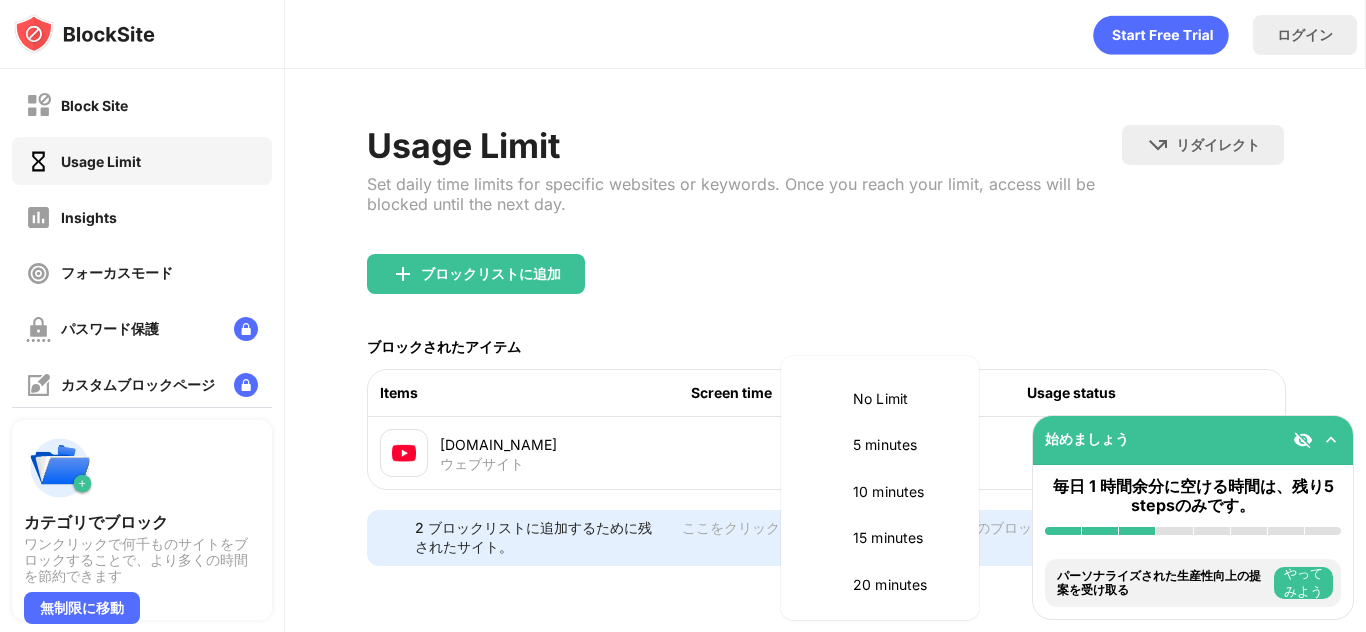 scroll, scrollTop: 514, scrollLeft: 0, axis: vertical 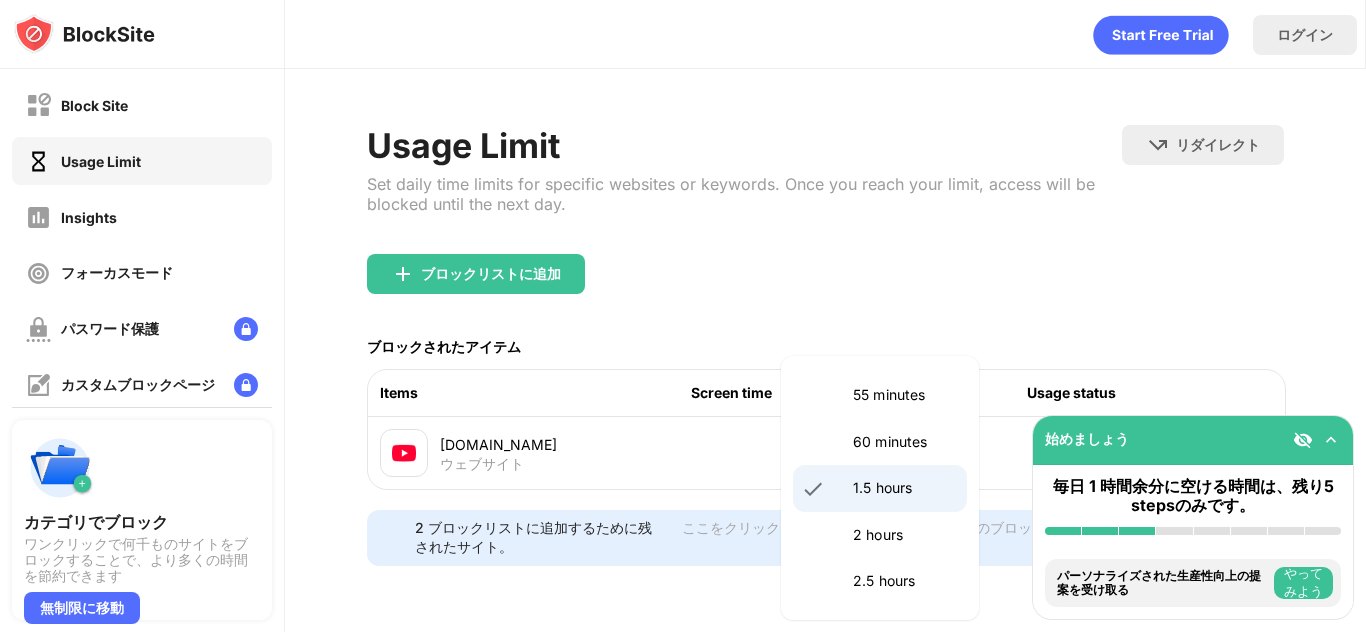 click on "1.5 hours" at bounding box center [904, 488] 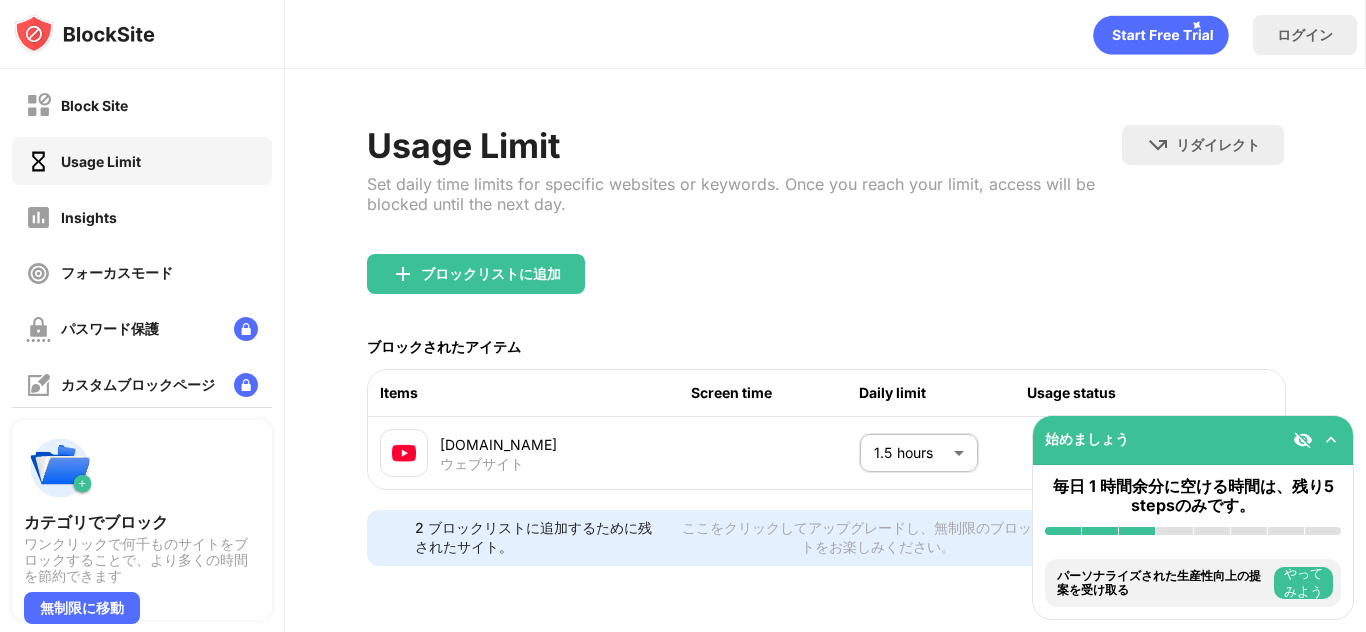 click at bounding box center (1331, 440) 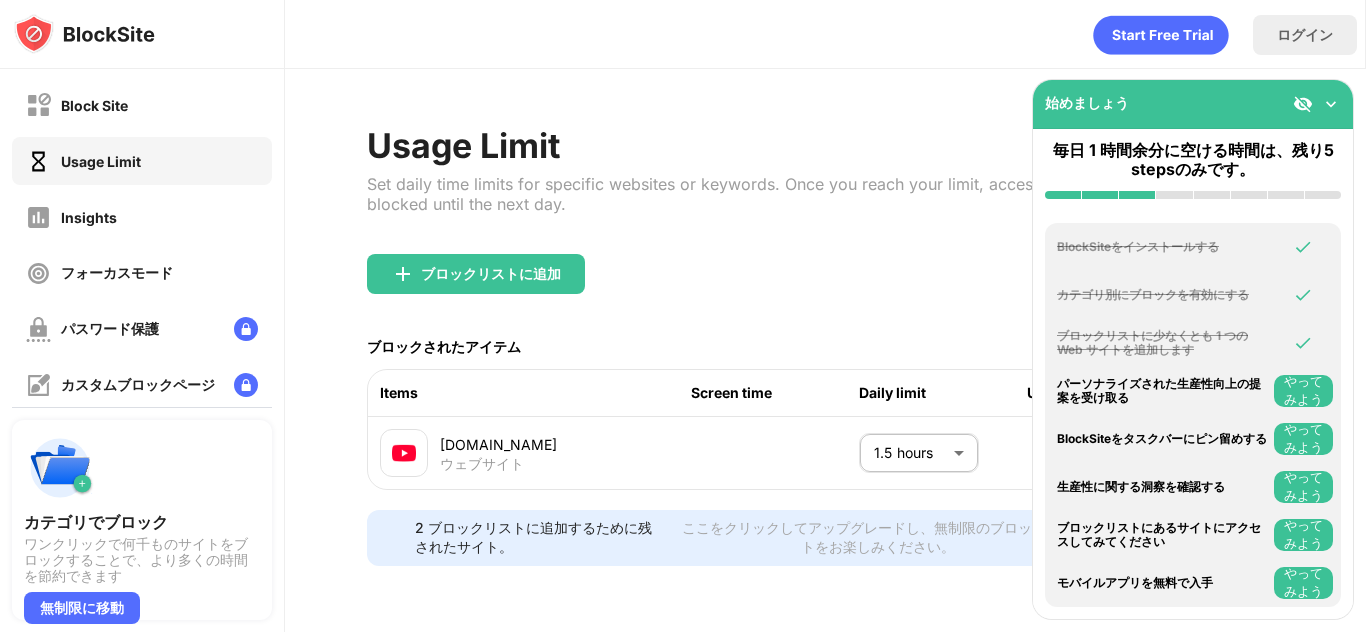 click at bounding box center (1331, 104) 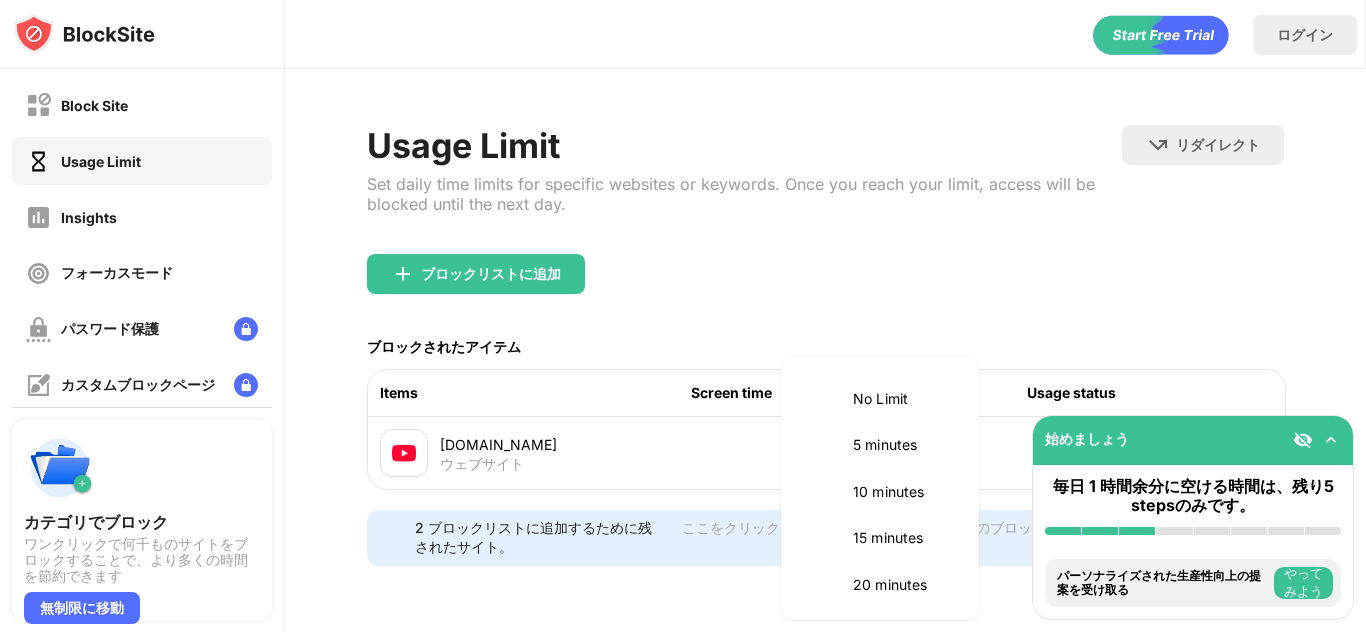 click on "Block Site Usage Limit Insights フォーカスモード パスワード保護 カスタムブロックページ 設定 情報 ブロッキング 他のデバイスと同期する 無効になっています カテゴリでブロック ワンクリックで[PERSON_NAME]ものサイトをブロックすることで、より多くの時間を節約できます 無制限に移動 始めましょう 毎日 1 時間余分に空ける時間は、残り5 stepsのみです。 BlockSiteをインストールする カテゴリ別にブロックを有効にする ブロックリストに少なくとも 1 つの Web サイトを追加します パーソナライズされた生産性向上の提案を受け取る やってみよう BlockSiteをタスクバーにピン留めする やってみよう 生産性に関する洞察を確認する やってみよう ブロックリストにあるサイトにアクセスしてみてください やってみよう モバイルアプリを無料で入手 やってみよう ログイン **" at bounding box center (683, 316) 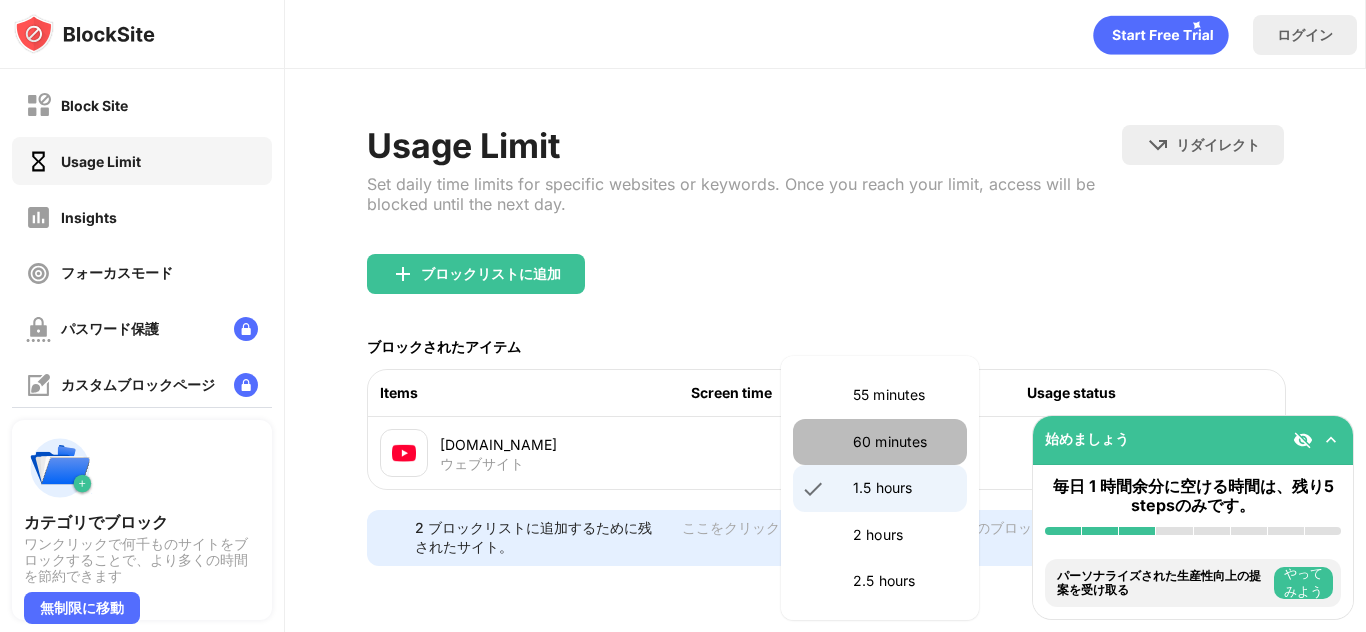 click on "60 minutes" at bounding box center [880, 442] 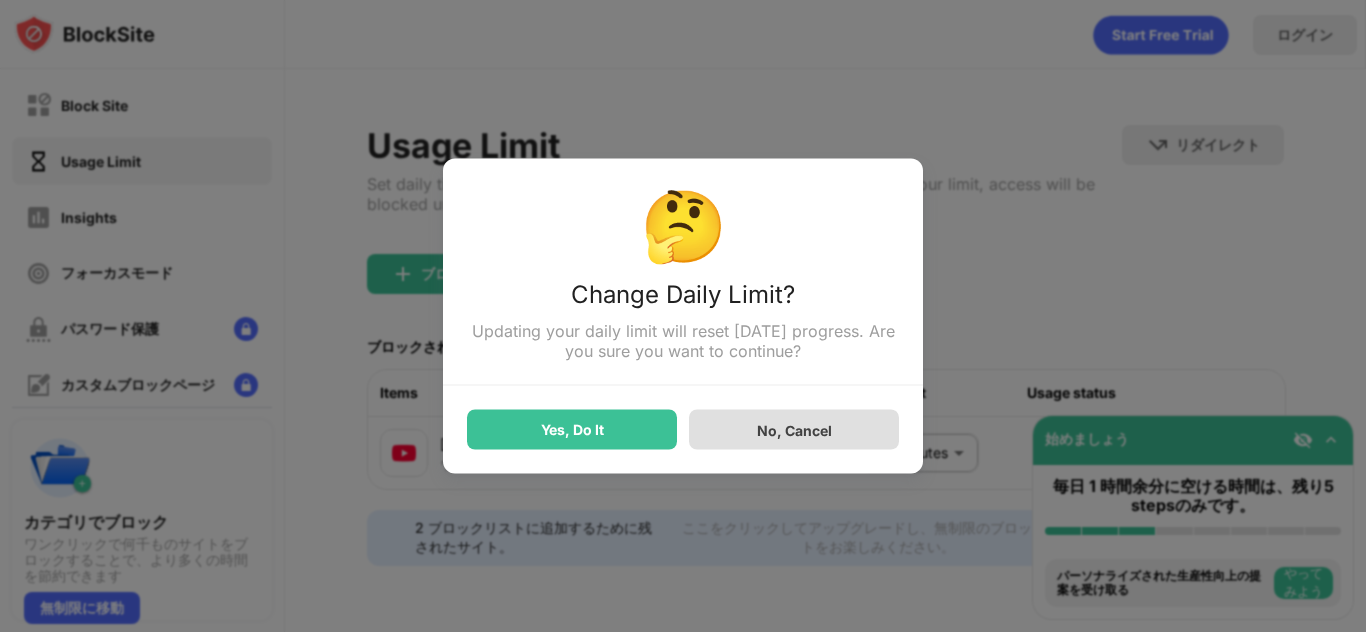 click on "No, Cancel" at bounding box center (794, 430) 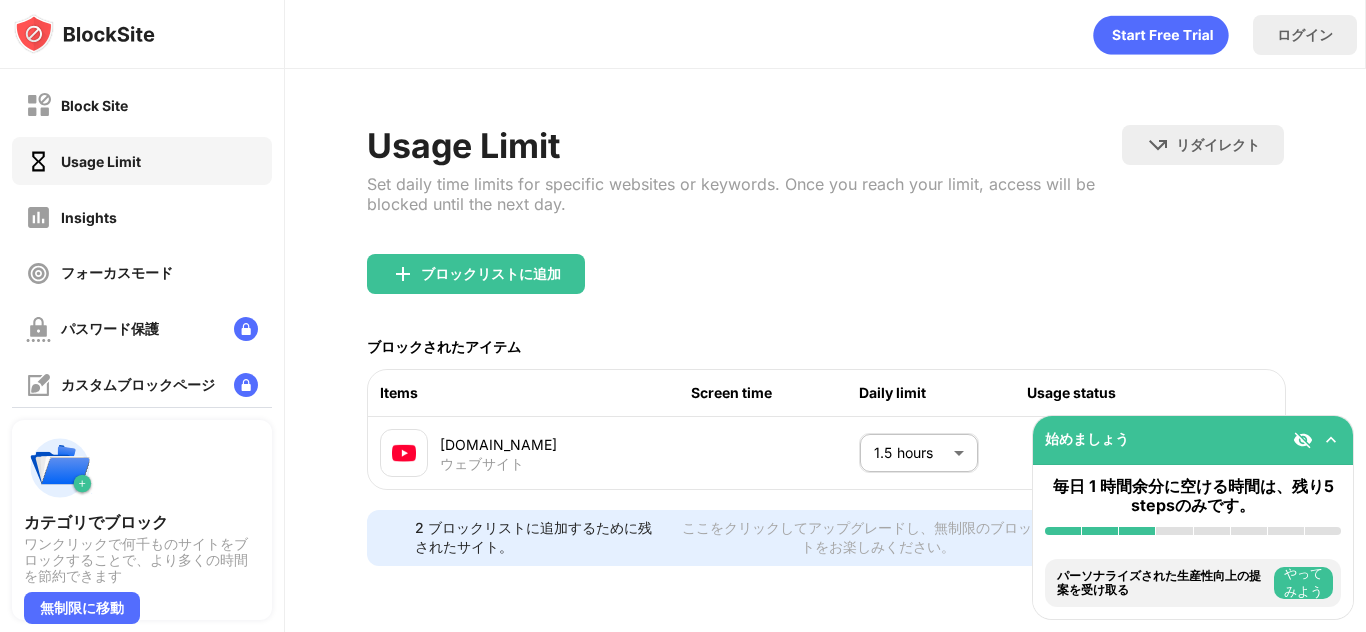click on "Block Site Usage Limit Insights フォーカスモード パスワード保護 カスタムブロックページ 設定 情報 ブロッキング 他のデバイスと同期する 無効になっています カテゴリでブロック ワンクリックで[PERSON_NAME]ものサイトをブロックすることで、より多くの時間を節約できます 無制限に移動 始めましょう 毎日 1 時間余分に空ける時間は、残り5 stepsのみです。 BlockSiteをインストールする カテゴリ別にブロックを有効にする ブロックリストに少なくとも 1 つの Web サイトを追加します パーソナライズされた生産性向上の提案を受け取る やってみよう BlockSiteをタスクバーにピン留めする やってみよう 生産性に関する洞察を確認する やってみよう ブロックリストにあるサイトにアクセスしてみてください やってみよう モバイルアプリを無料で入手 やってみよう ログイン **" at bounding box center [683, 316] 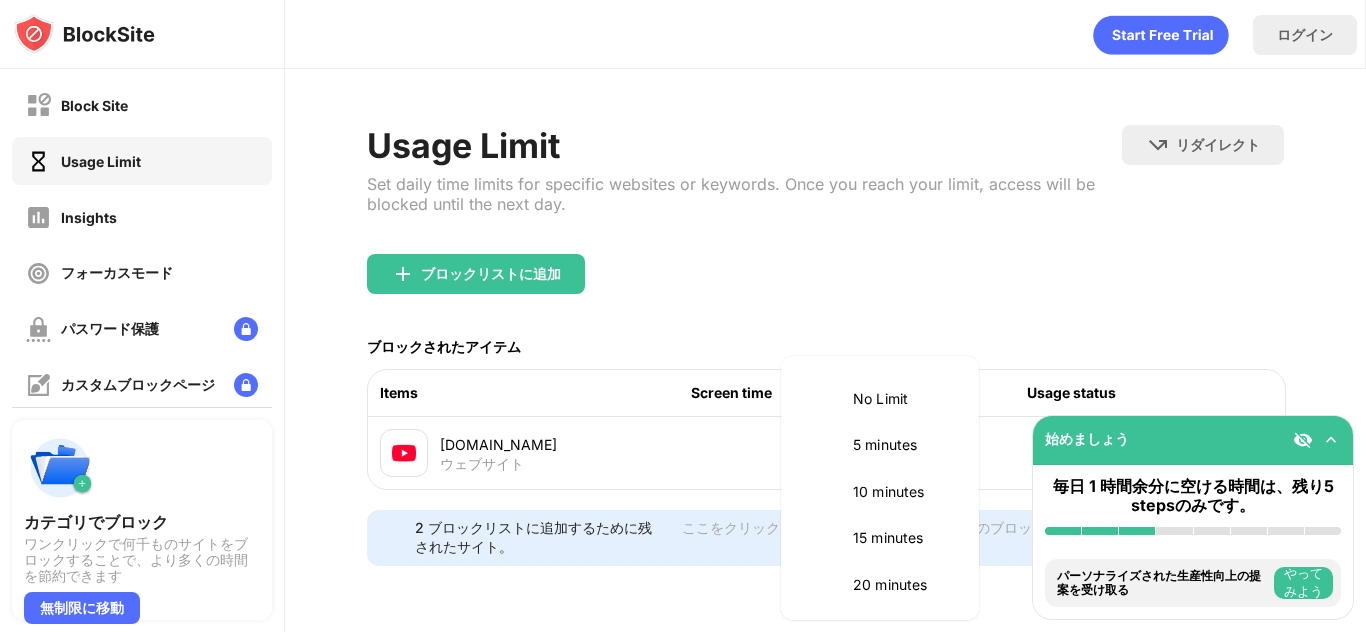 scroll, scrollTop: 514, scrollLeft: 0, axis: vertical 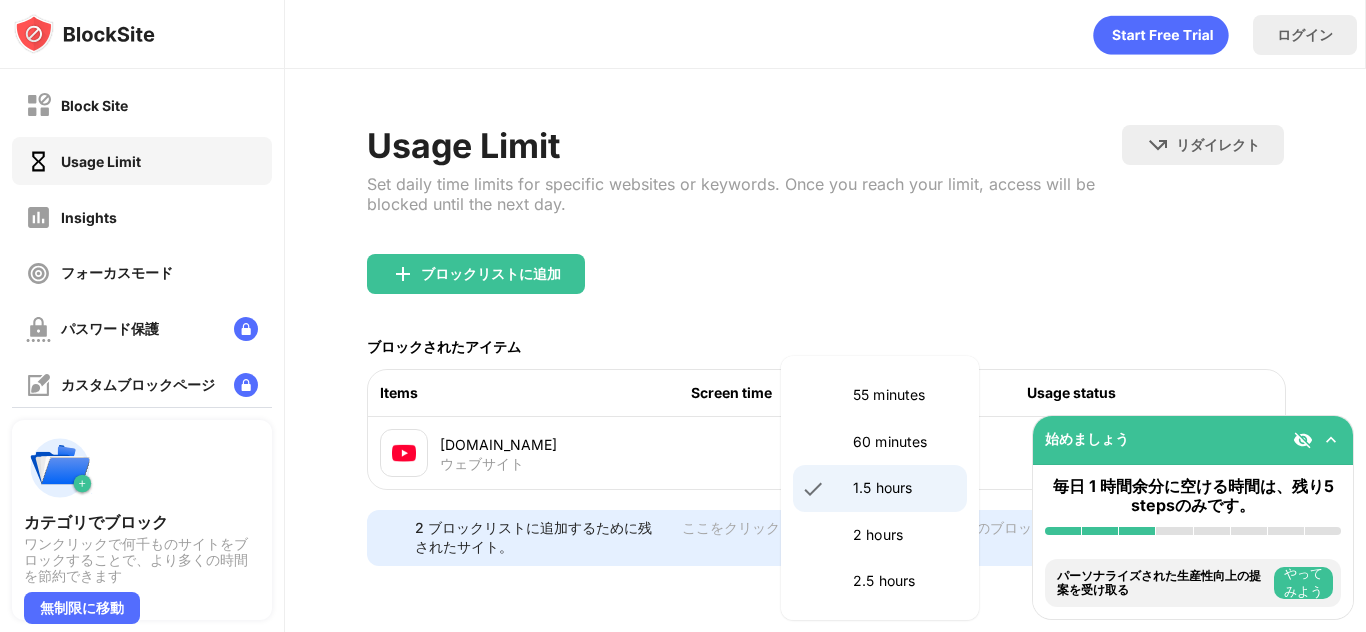 click on "1.5 hours" at bounding box center [904, 488] 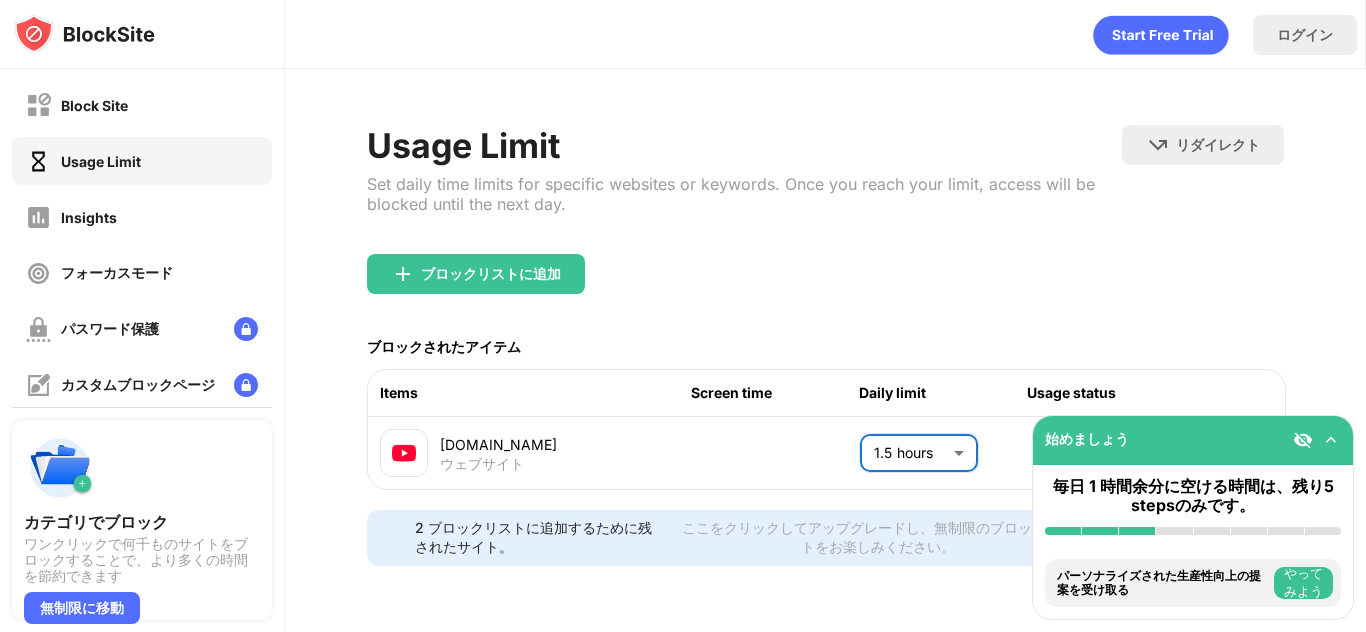 click on "Block Site Usage Limit Insights フォーカスモード パスワード保護 カスタムブロックページ 設定 情報 ブロッキング 他のデバイスと同期する 無効になっています カテゴリでブロック ワンクリックで[PERSON_NAME]ものサイトをブロックすることで、より多くの時間を節約できます 無制限に移動 始めましょう 毎日 1 時間余分に空ける時間は、残り5 stepsのみです。 BlockSiteをインストールする カテゴリ別にブロックを有効にする ブロックリストに少なくとも 1 つの Web サイトを追加します パーソナライズされた生産性向上の提案を受け取る やってみよう BlockSiteをタスクバーにピン留めする やってみよう 生産性に関する洞察を確認する やってみよう ブロックリストにあるサイトにアクセスしてみてください やってみよう モバイルアプリを無料で入手 やってみよう ログイン **" at bounding box center (683, 316) 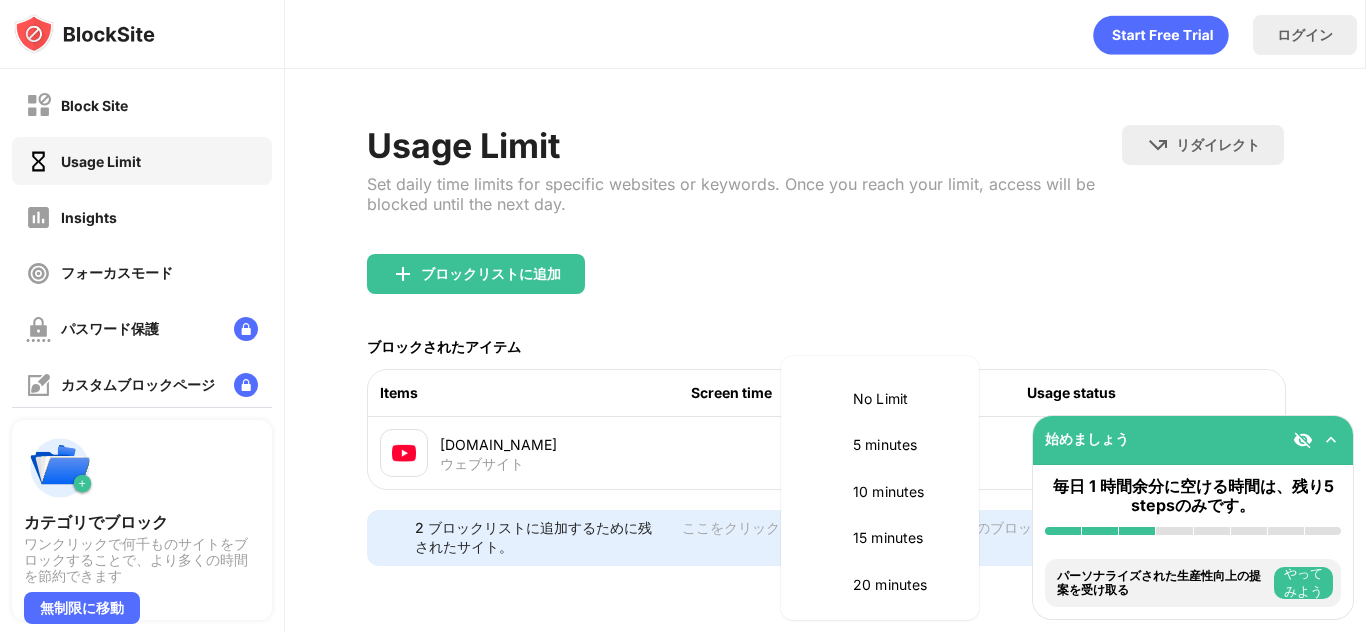 scroll, scrollTop: 514, scrollLeft: 0, axis: vertical 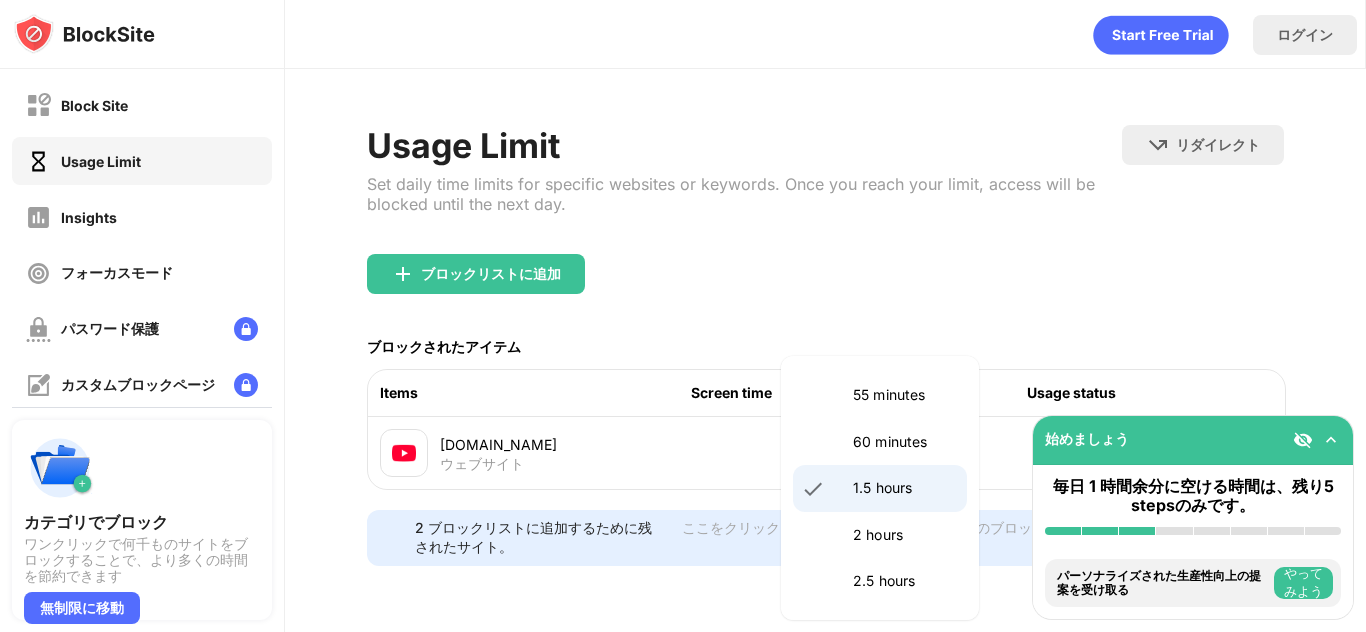 click on "2 hours" at bounding box center [880, 535] 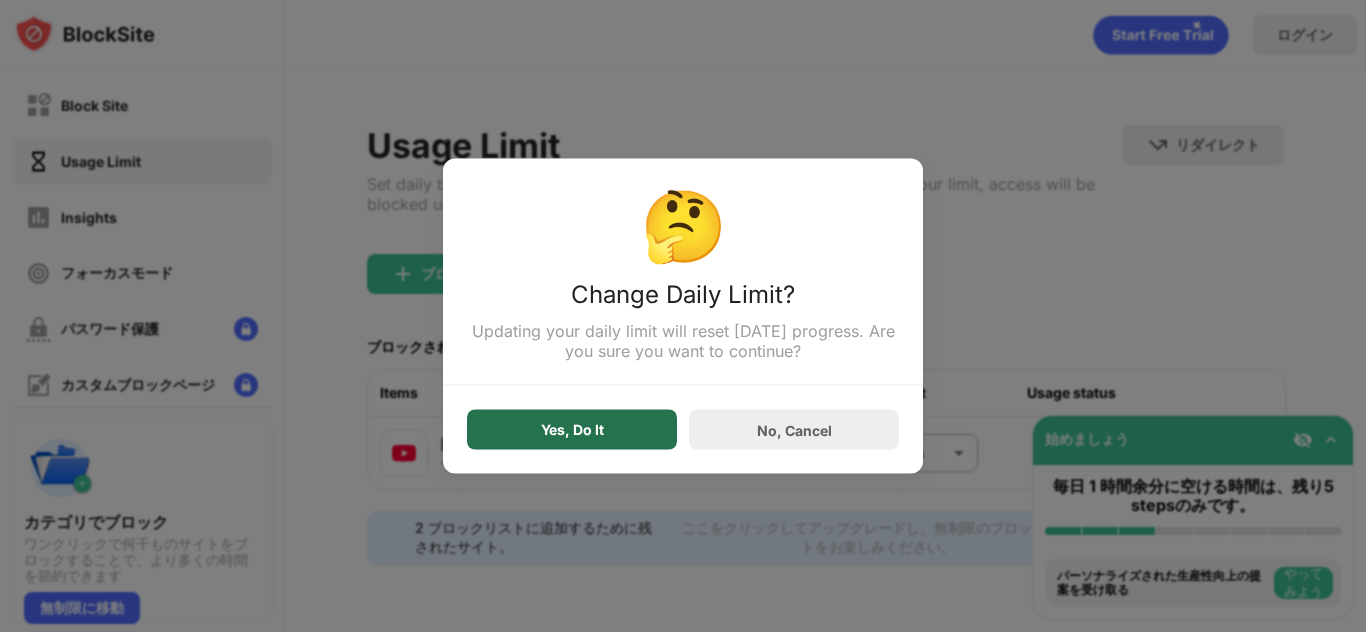 click on "Yes, Do It" at bounding box center [572, 430] 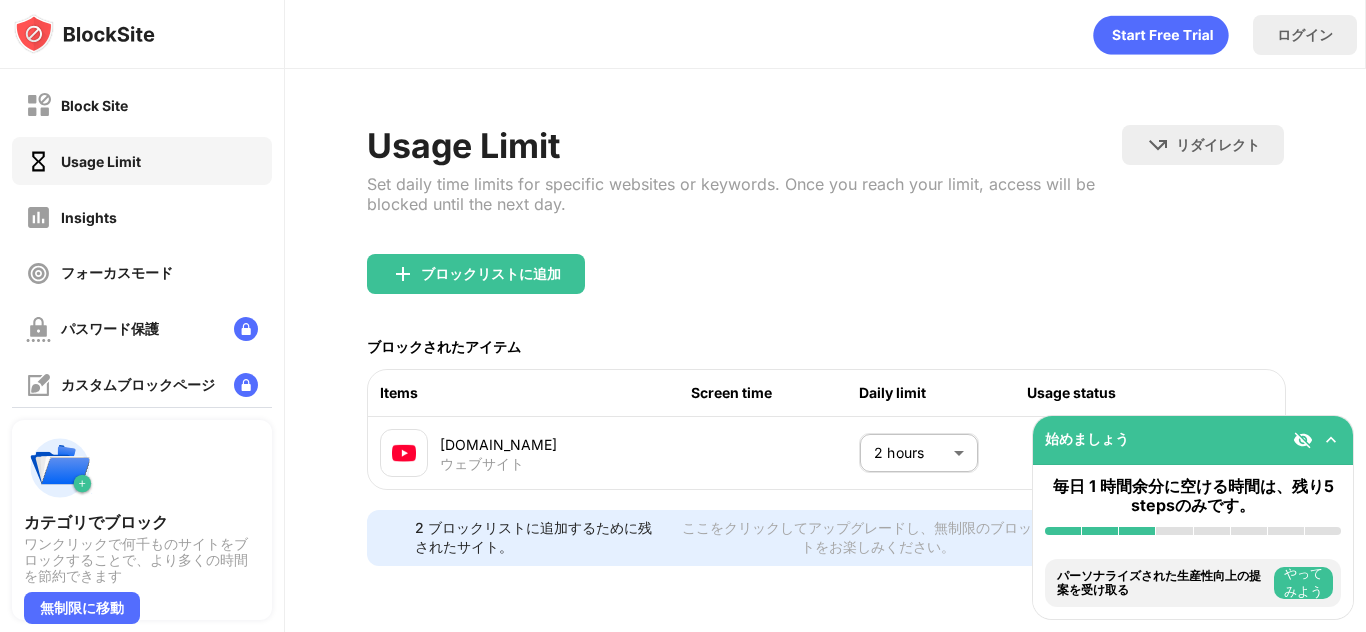 click on "Block Site Usage Limit Insights フォーカスモード パスワード保護 カスタムブロックページ 設定 情報 ブロッキング 他のデバイスと同期する 無効になっています カテゴリでブロック ワンクリックで[PERSON_NAME]ものサイトをブロックすることで、より多くの時間を節約できます 無制限に移動 始めましょう 毎日 1 時間余分に空ける時間は、残り5 stepsのみです。 BlockSiteをインストールする カテゴリ別にブロックを有効にする ブロックリストに少なくとも 1 つの Web サイトを追加します パーソナライズされた生産性向上の提案を受け取る やってみよう BlockSiteをタスクバーにピン留めする やってみよう 生産性に関する洞察を確認する やってみよう ブロックリストにあるサイトにアクセスしてみてください やってみよう モバイルアプリを無料で入手 やってみよう ログイン" at bounding box center (683, 316) 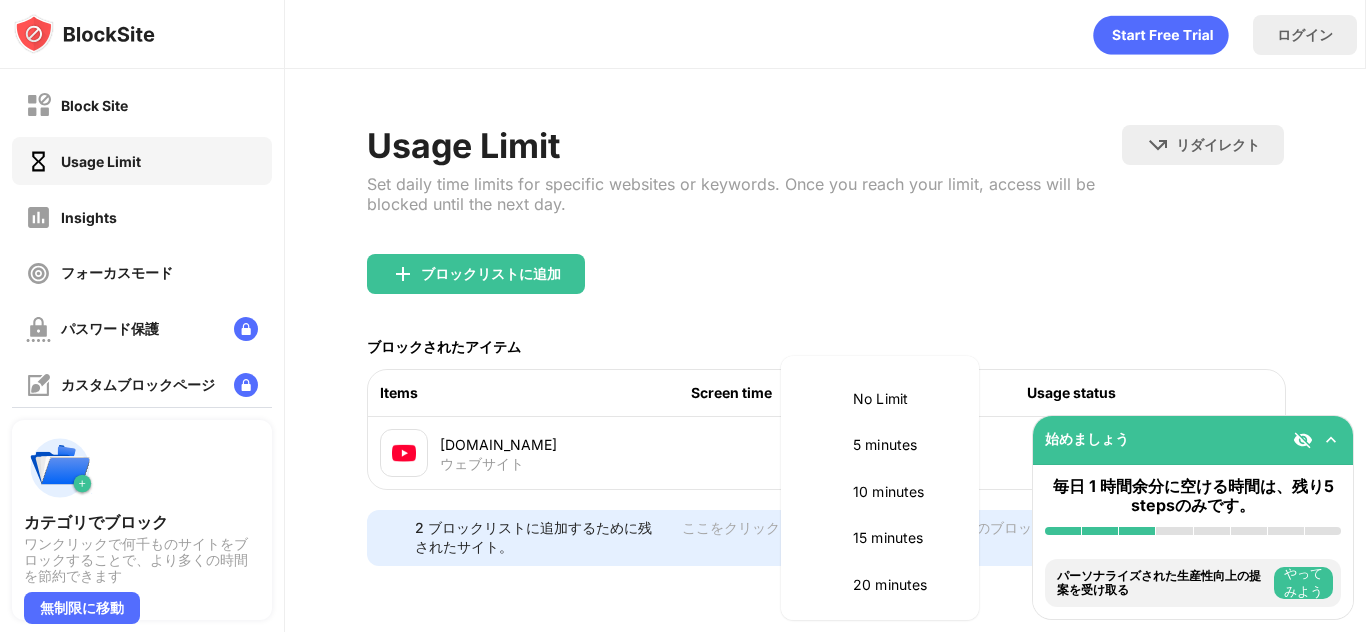 scroll, scrollTop: 561, scrollLeft: 0, axis: vertical 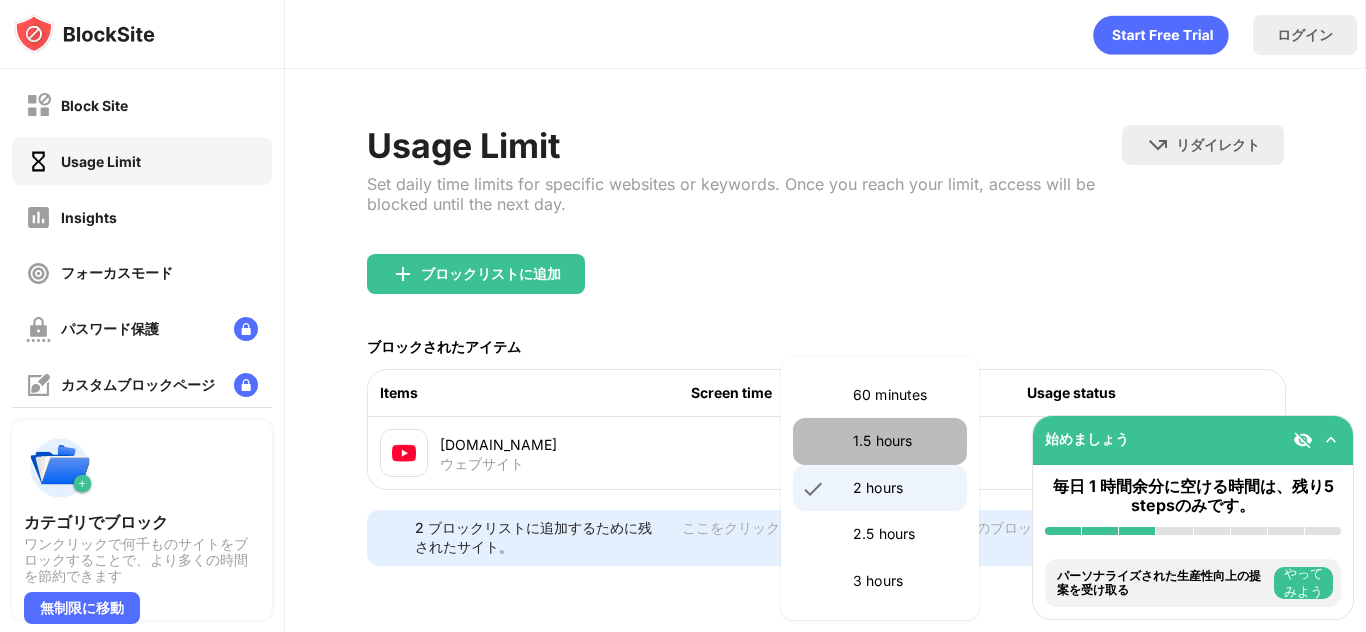 click on "1.5 hours" at bounding box center [880, 441] 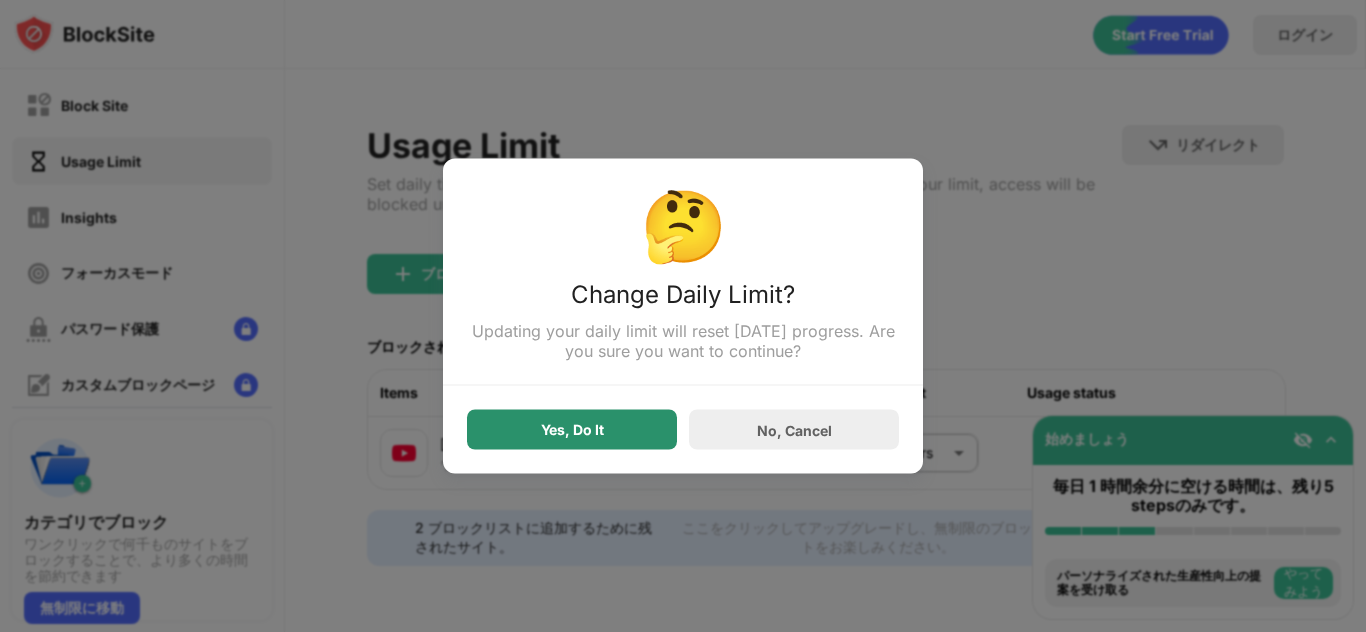 click on "Yes, Do It" at bounding box center [572, 430] 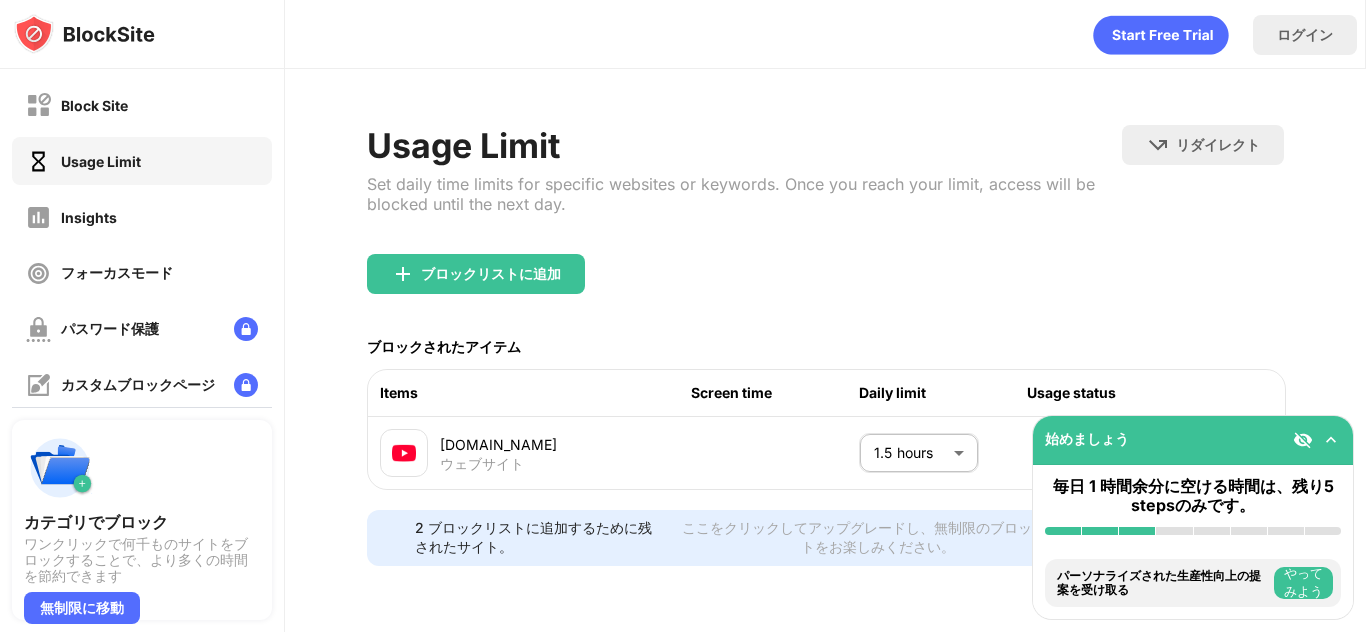 click on "Block Site Usage Limit Insights フォーカスモード パスワード保護 カスタムブロックページ 設定 情報 ブロッキング 他のデバイスと同期する 無効になっています カテゴリでブロック ワンクリックで[PERSON_NAME]ものサイトをブロックすることで、より多くの時間を節約できます 無制限に移動 始めましょう 毎日 1 時間余分に空ける時間は、残り5 stepsのみです。 BlockSiteをインストールする カテゴリ別にブロックを有効にする ブロックリストに少なくとも 1 つの Web サイトを追加します パーソナライズされた生産性向上の提案を受け取る やってみよう BlockSiteをタスクバーにピン留めする やってみよう 生産性に関する洞察を確認する やってみよう ブロックリストにあるサイトにアクセスしてみてください やってみよう モバイルアプリを無料で入手 やってみよう ログイン **" at bounding box center (683, 316) 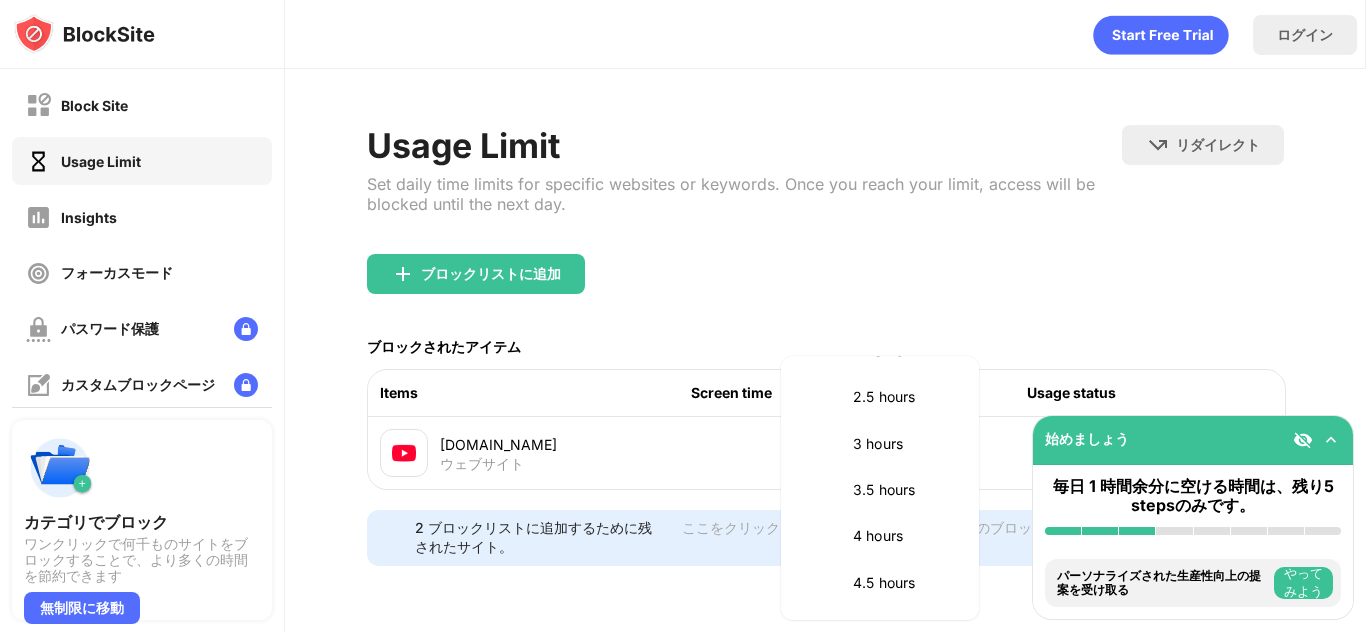 scroll, scrollTop: 715, scrollLeft: 0, axis: vertical 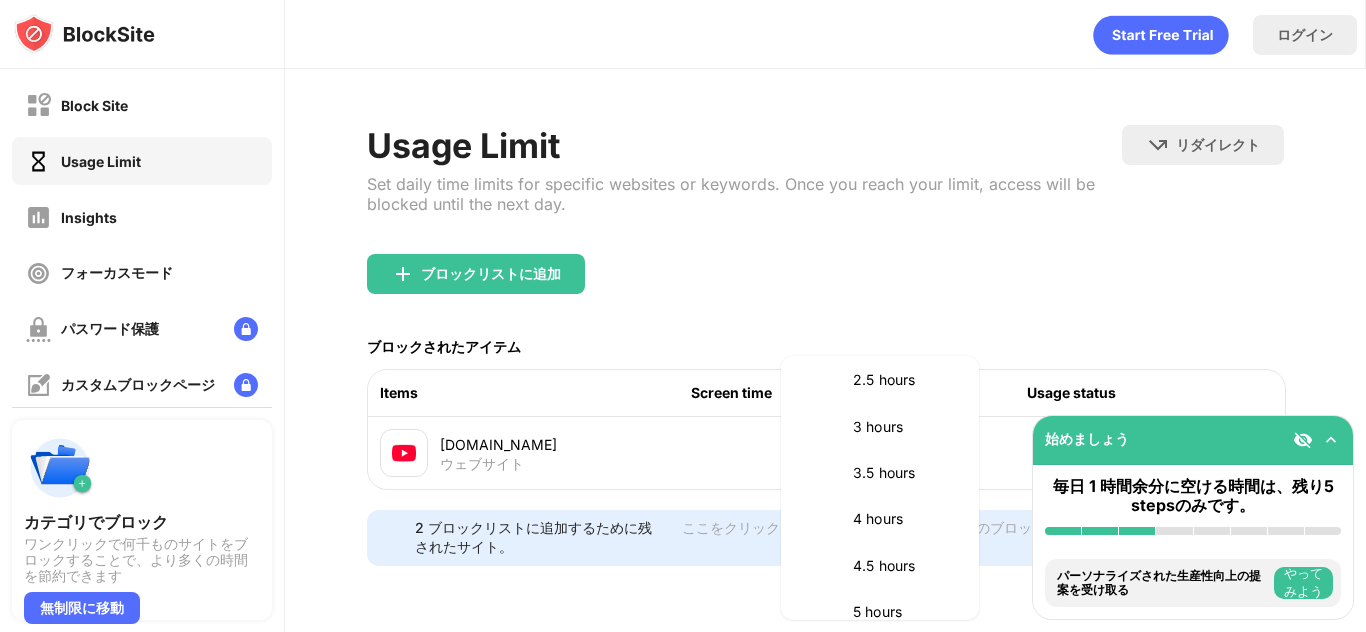 click on "3 hours" at bounding box center [904, 427] 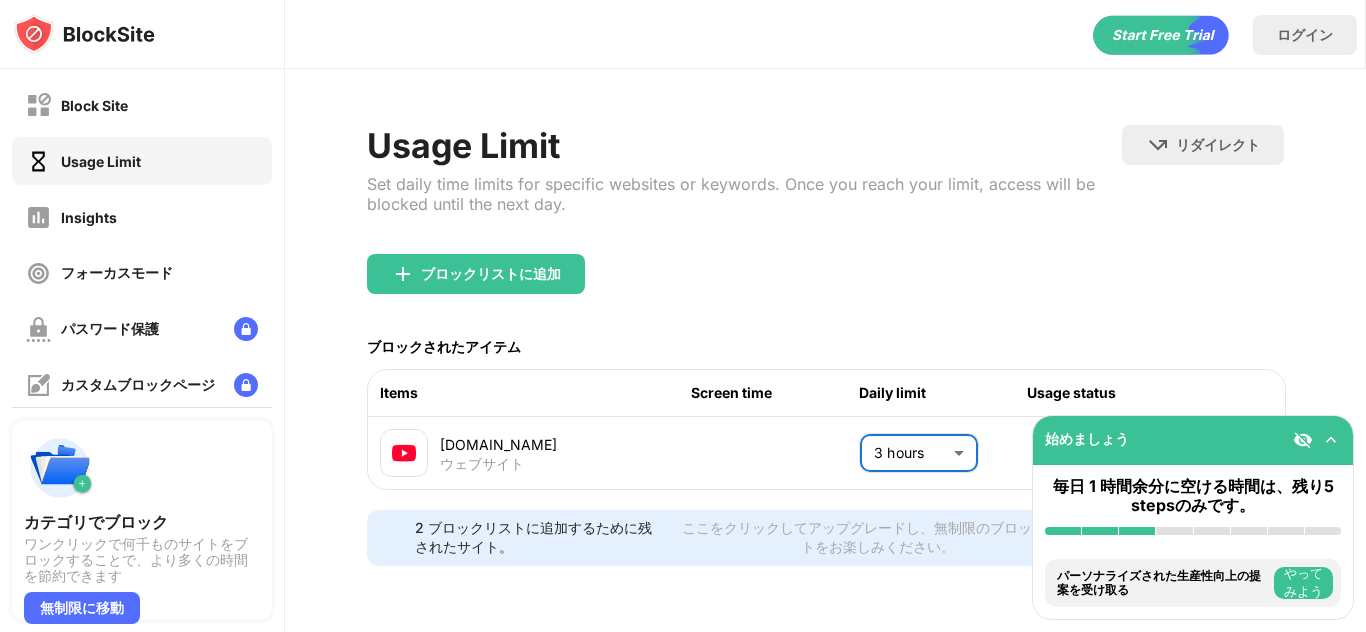 type on "***" 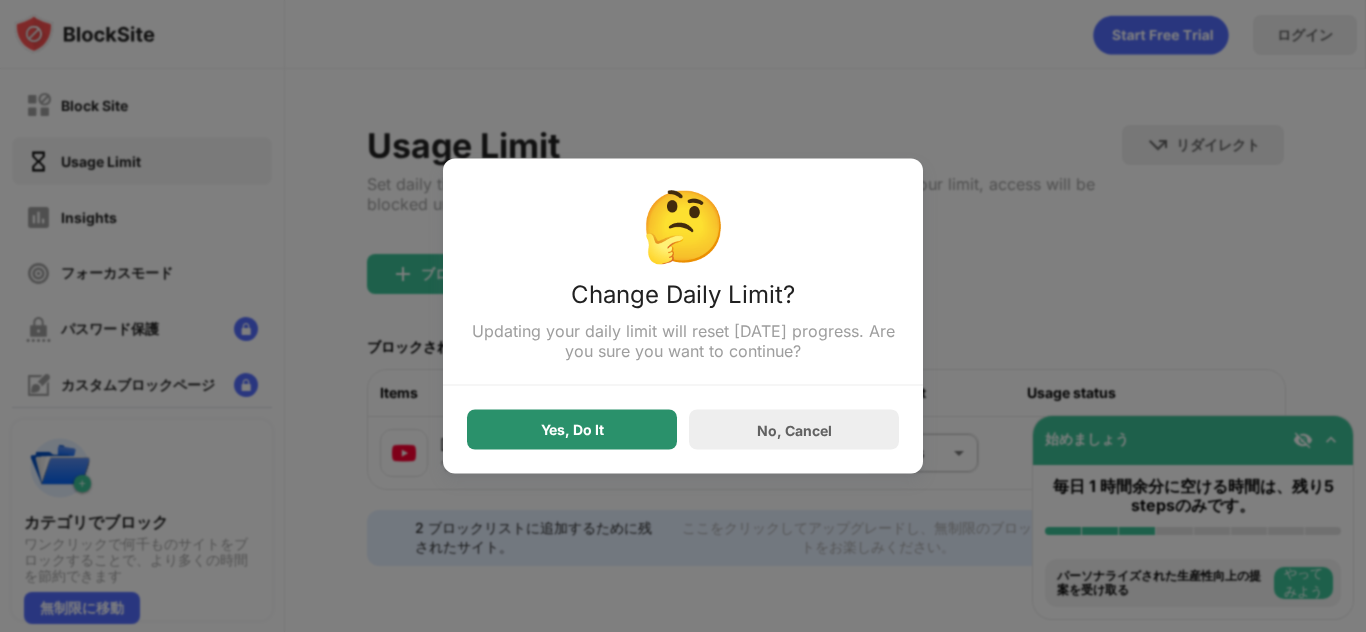 click on "Yes, Do It" at bounding box center (572, 430) 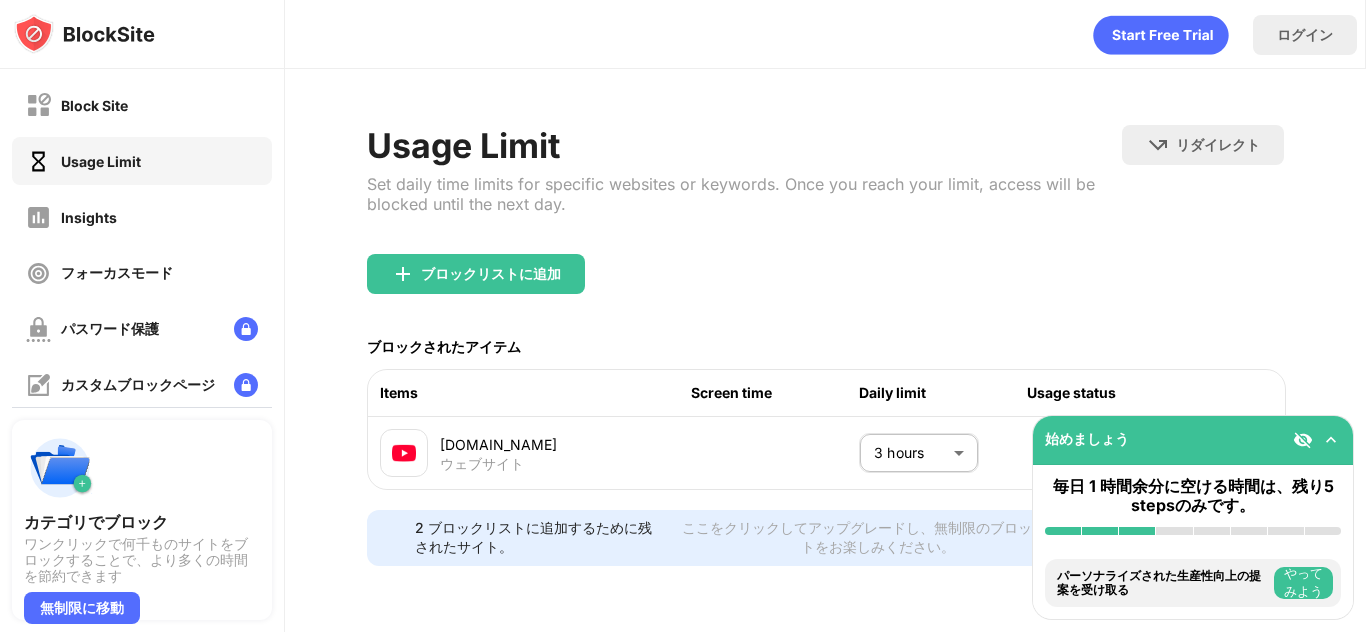 click at bounding box center (404, 453) 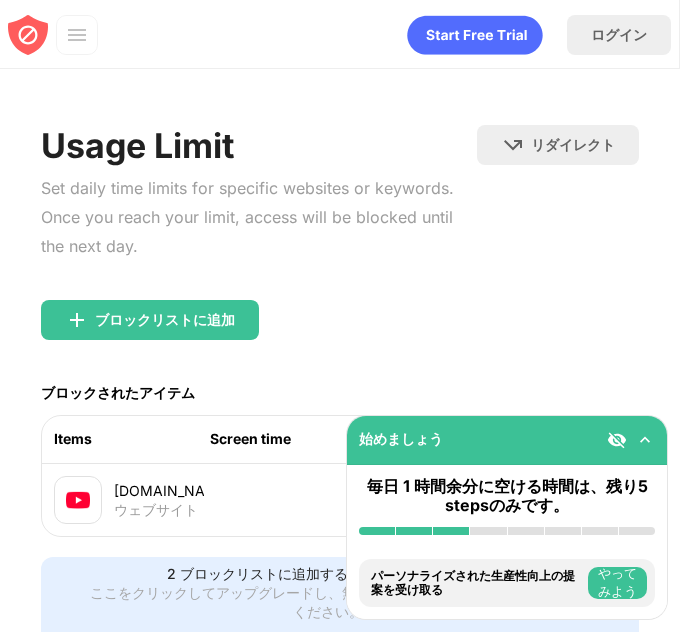 drag, startPoint x: 596, startPoint y: 425, endPoint x: 154, endPoint y: 388, distance: 443.54593 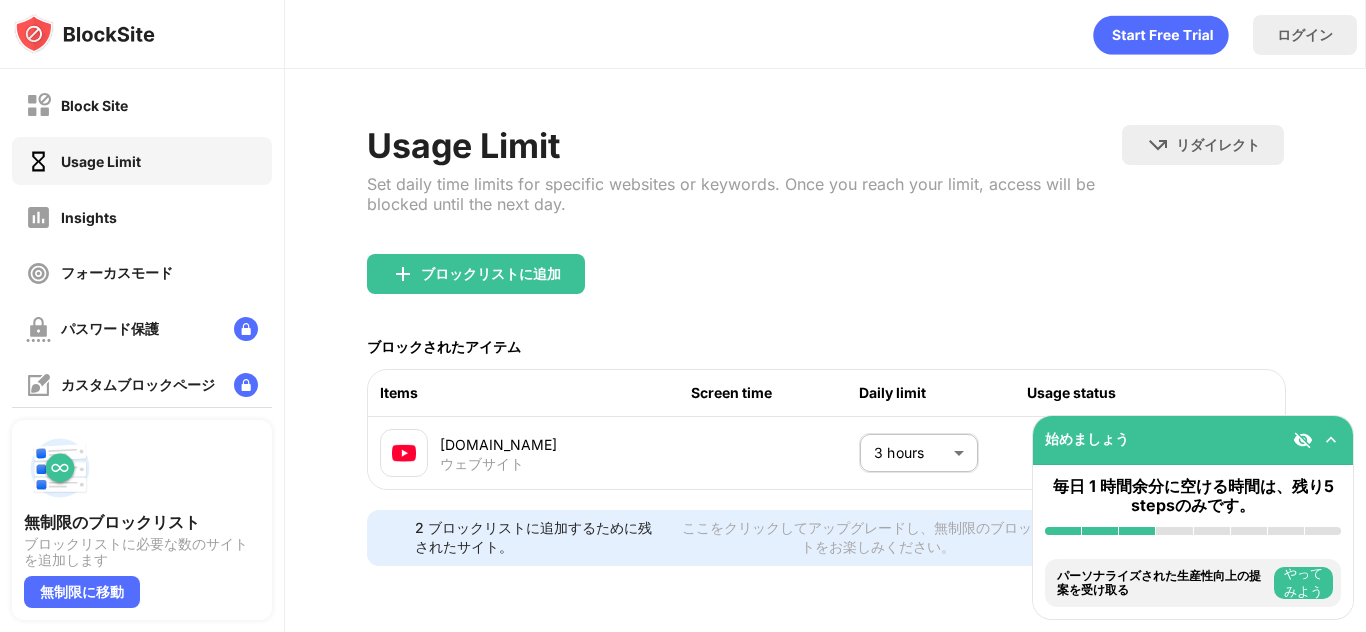 click at bounding box center (1303, 440) 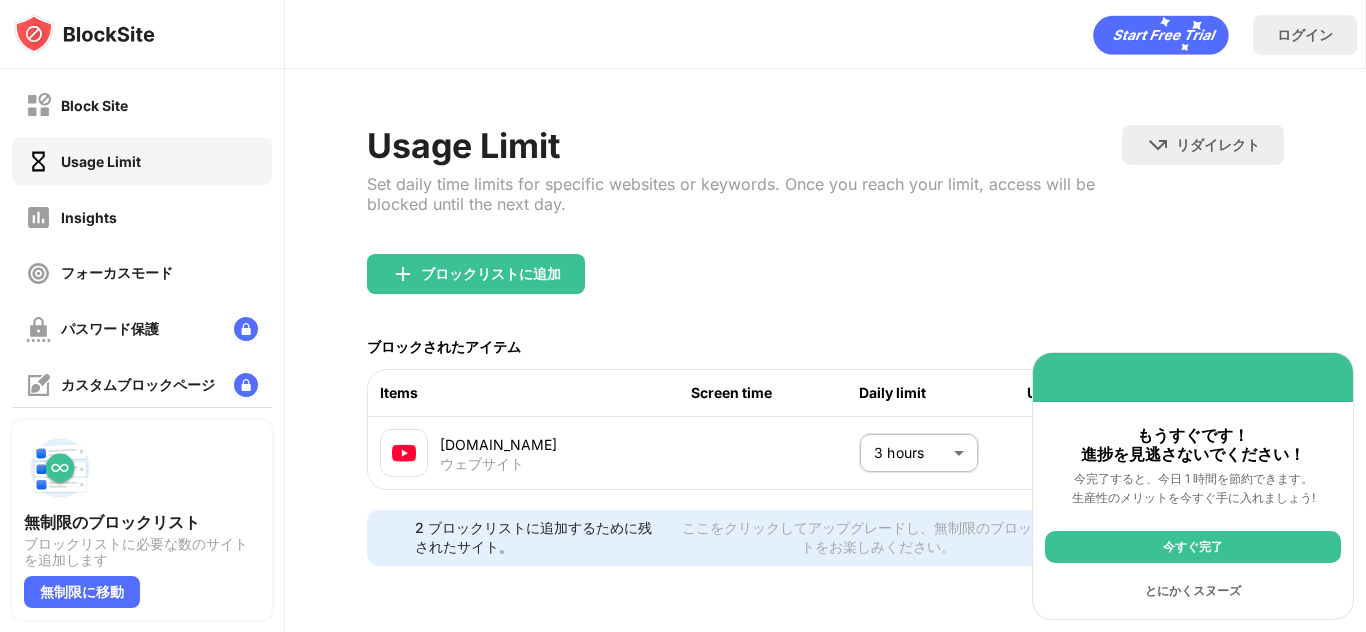 click on "とにかくスヌーズ" at bounding box center (1193, 591) 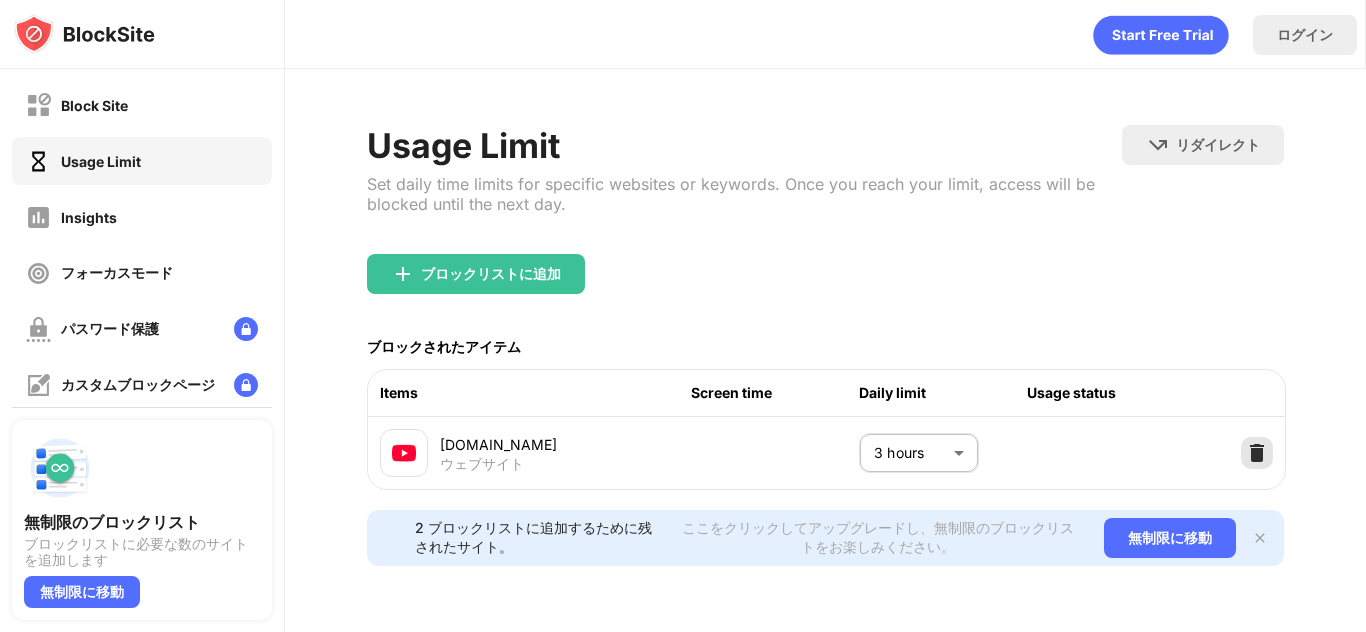 click at bounding box center [1257, 453] 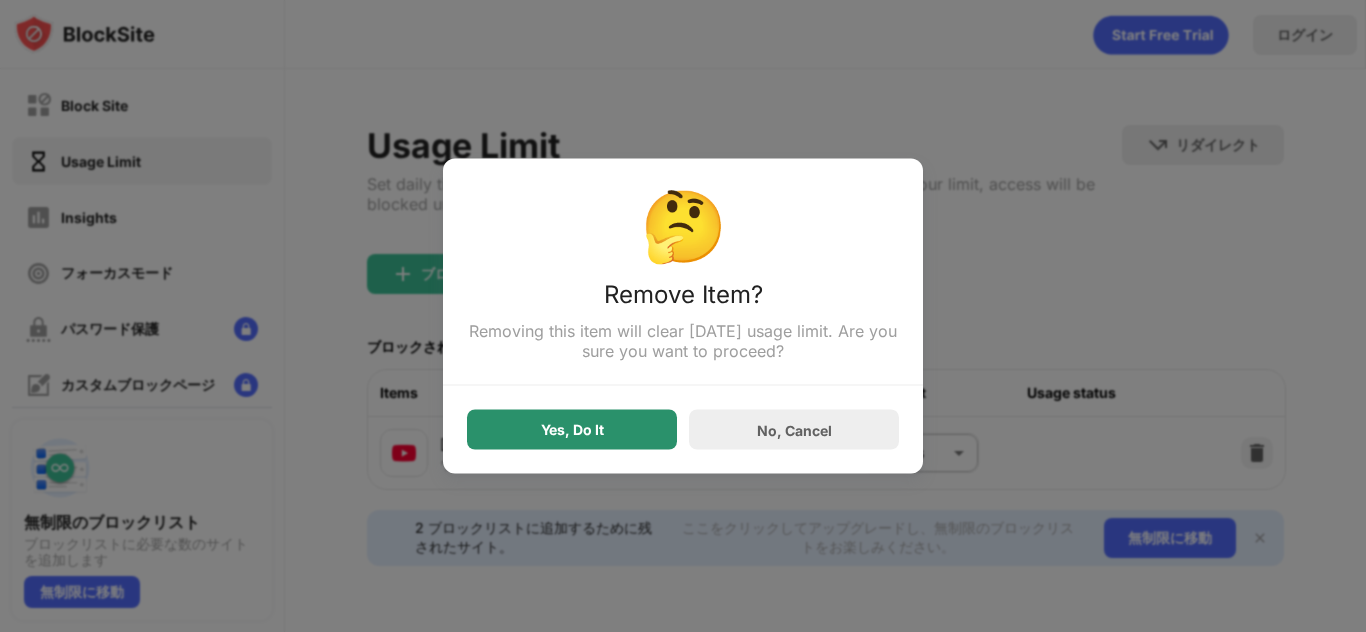 click on "Yes, Do It" at bounding box center [572, 430] 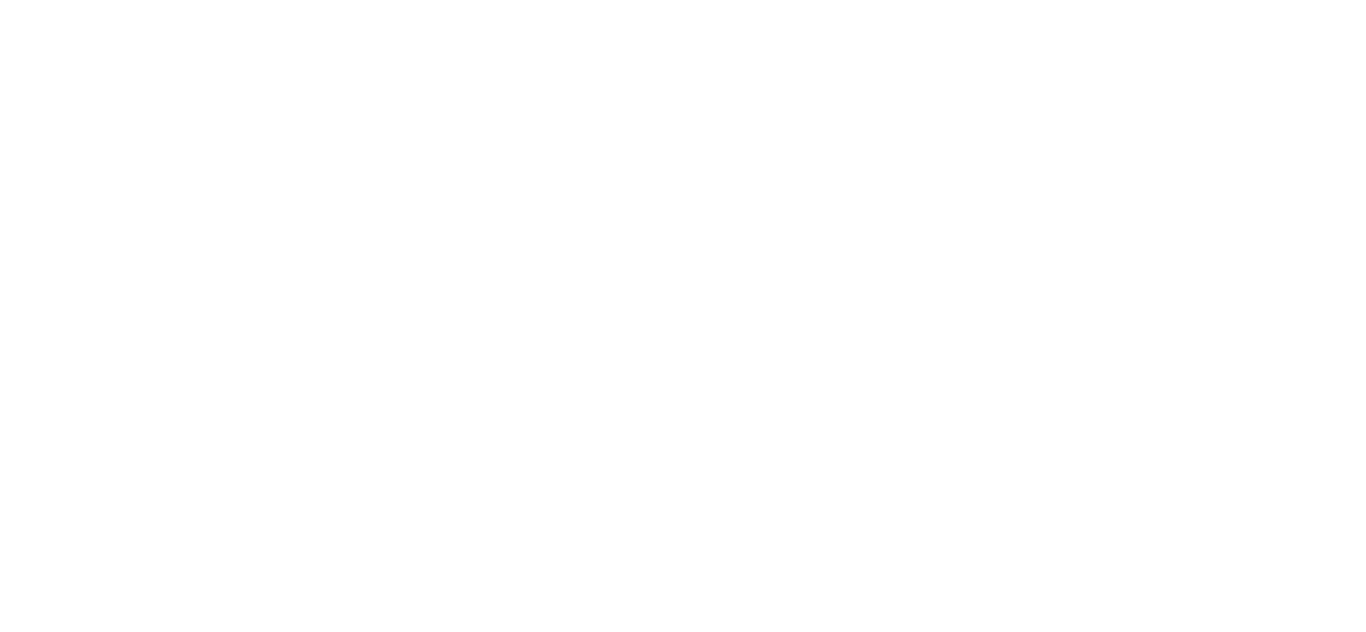 scroll, scrollTop: 0, scrollLeft: 0, axis: both 